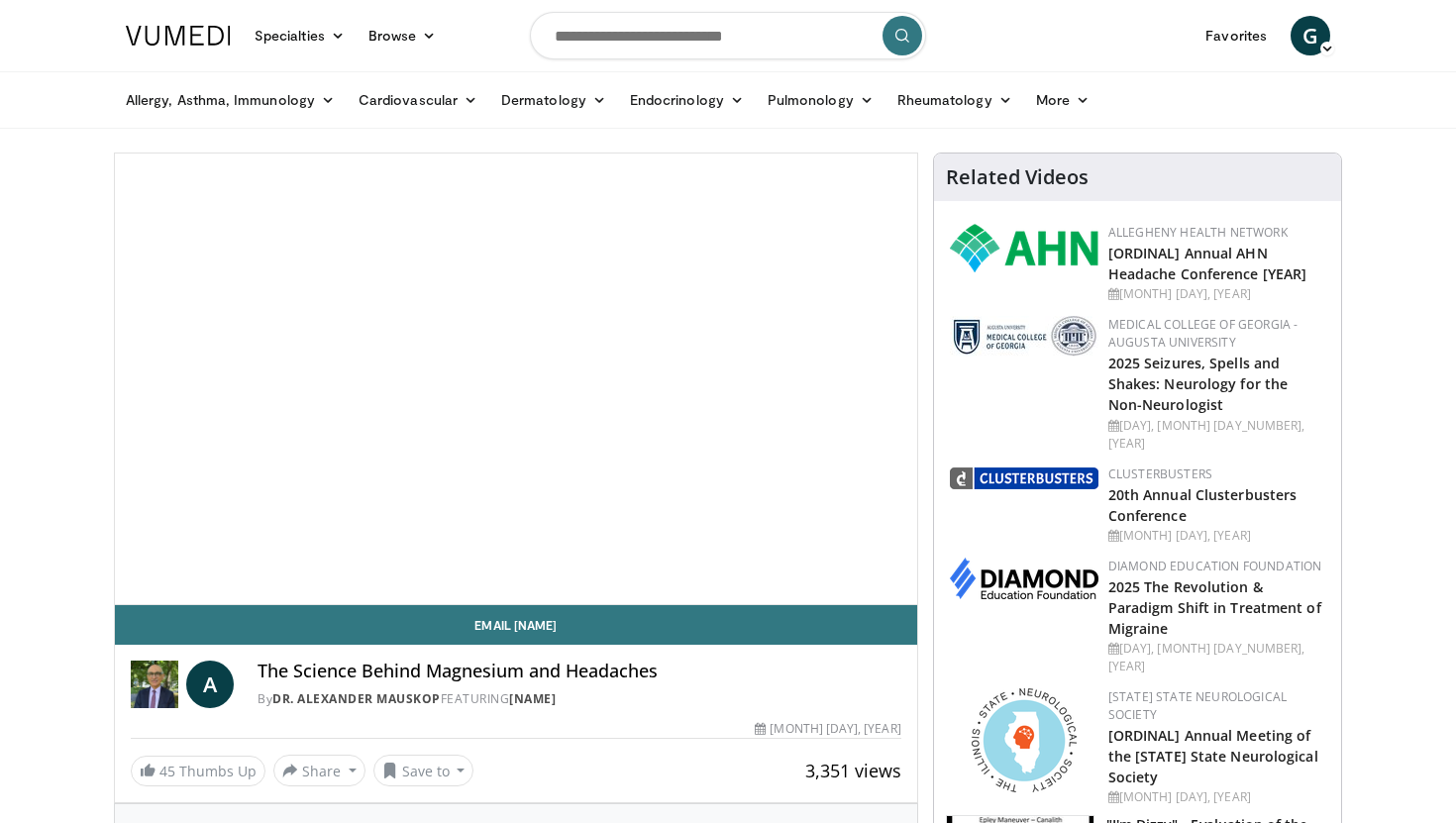 scroll, scrollTop: 0, scrollLeft: 0, axis: both 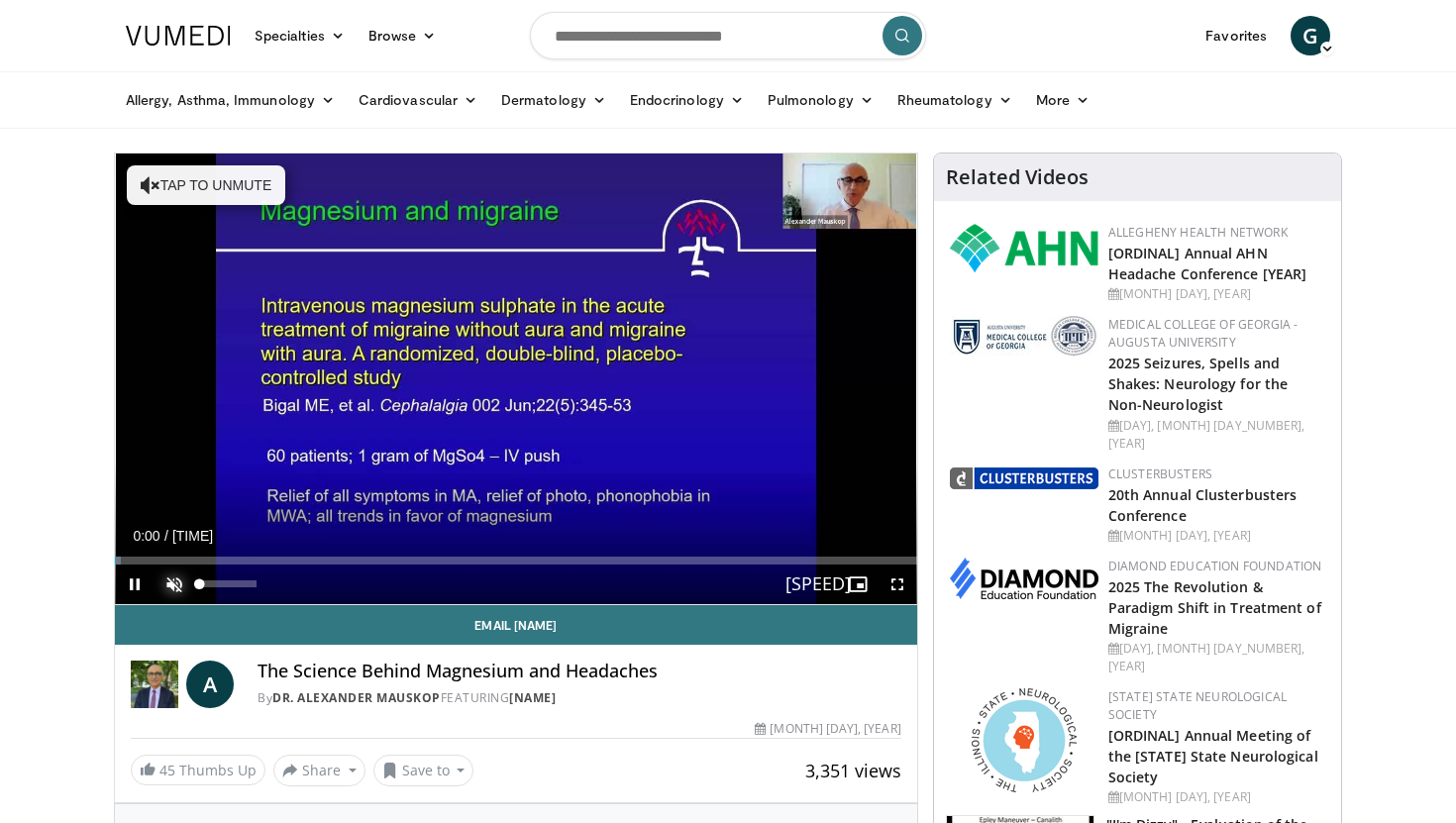 click at bounding box center (174, 584) 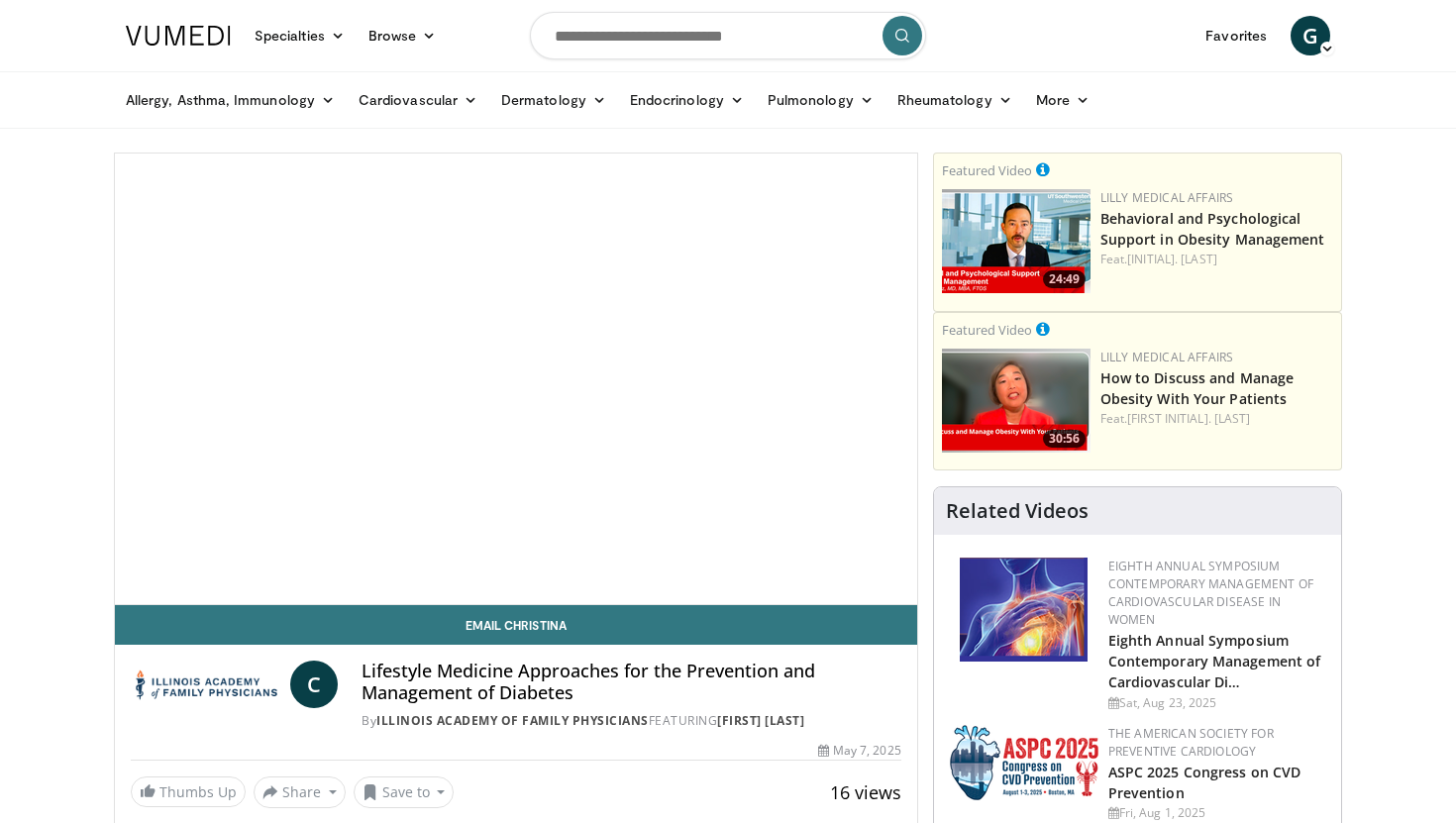 scroll, scrollTop: 0, scrollLeft: 0, axis: both 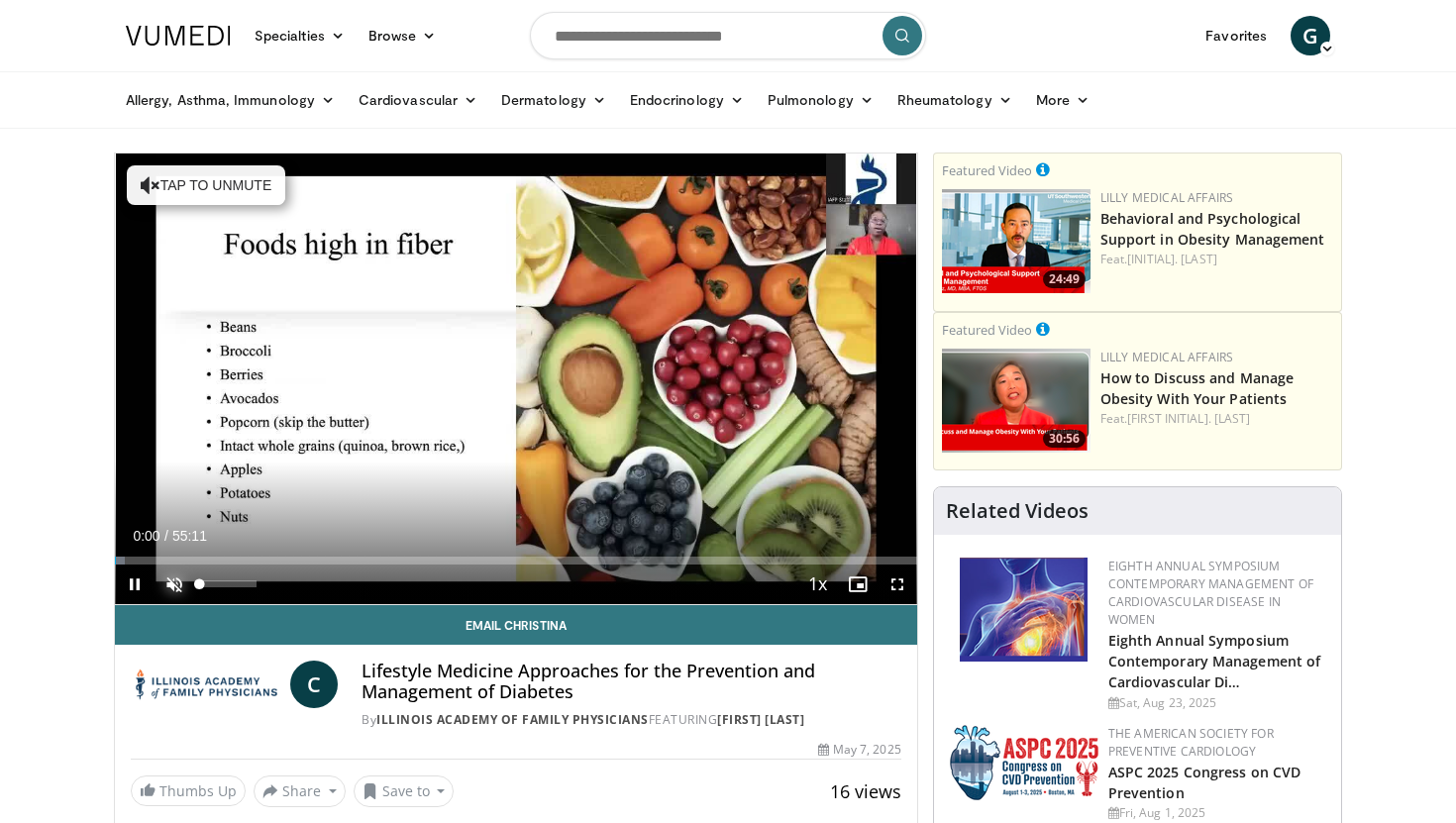 click at bounding box center [174, 584] 